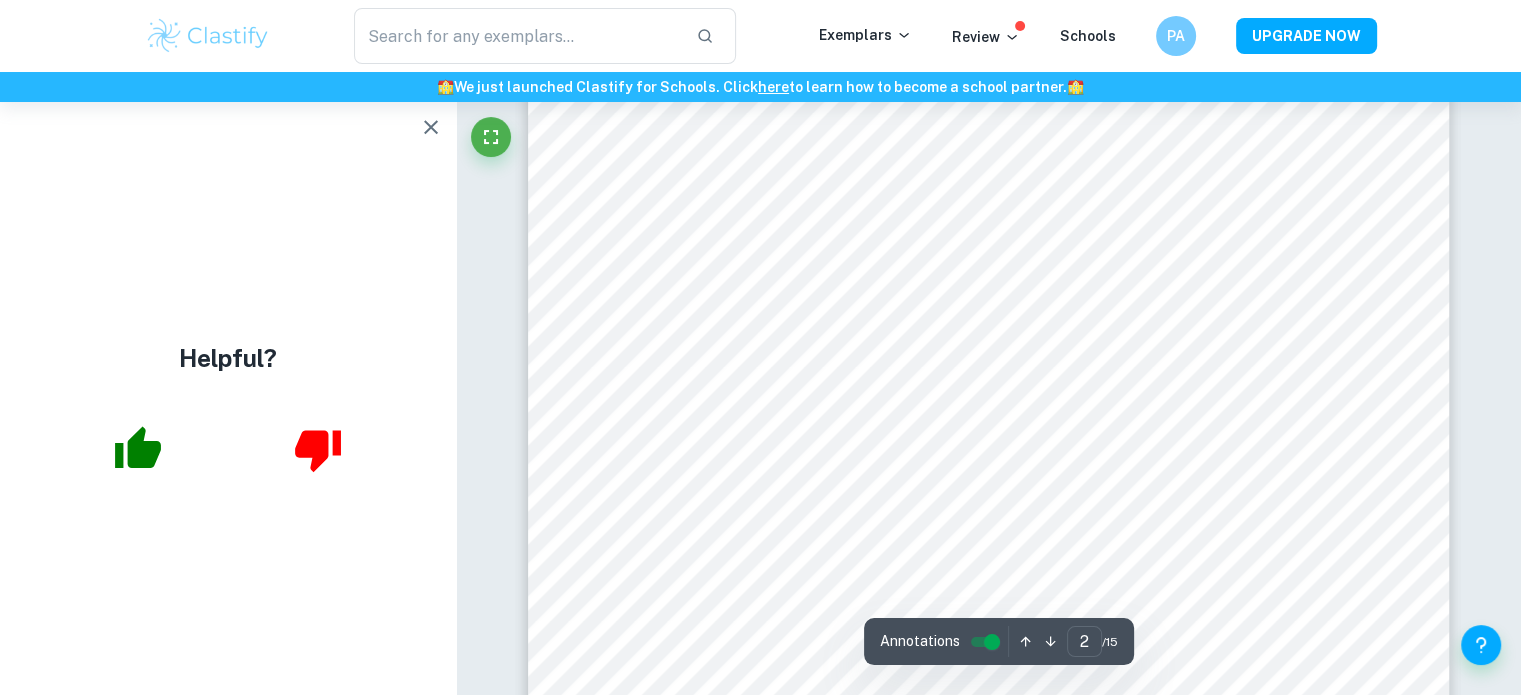 scroll, scrollTop: 1854, scrollLeft: 0, axis: vertical 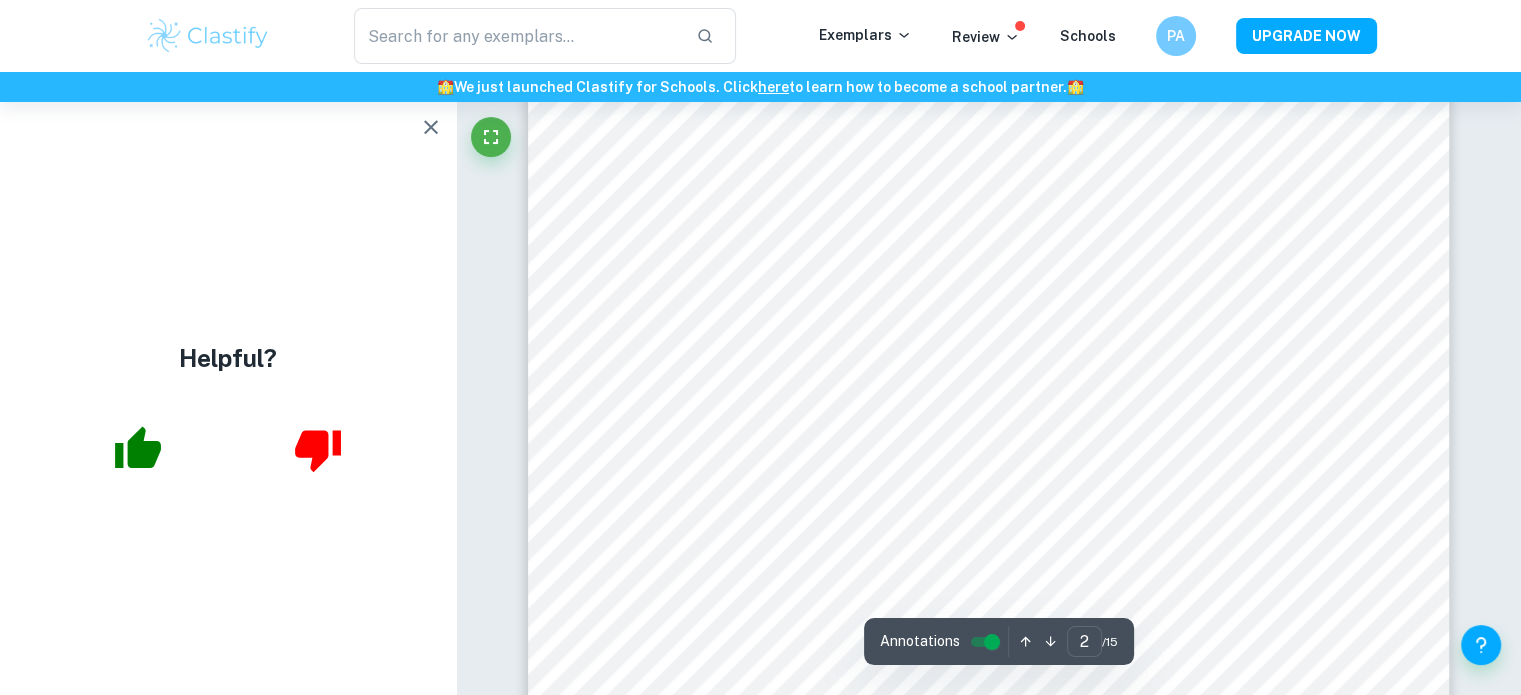 click at bounding box center (431, 127) 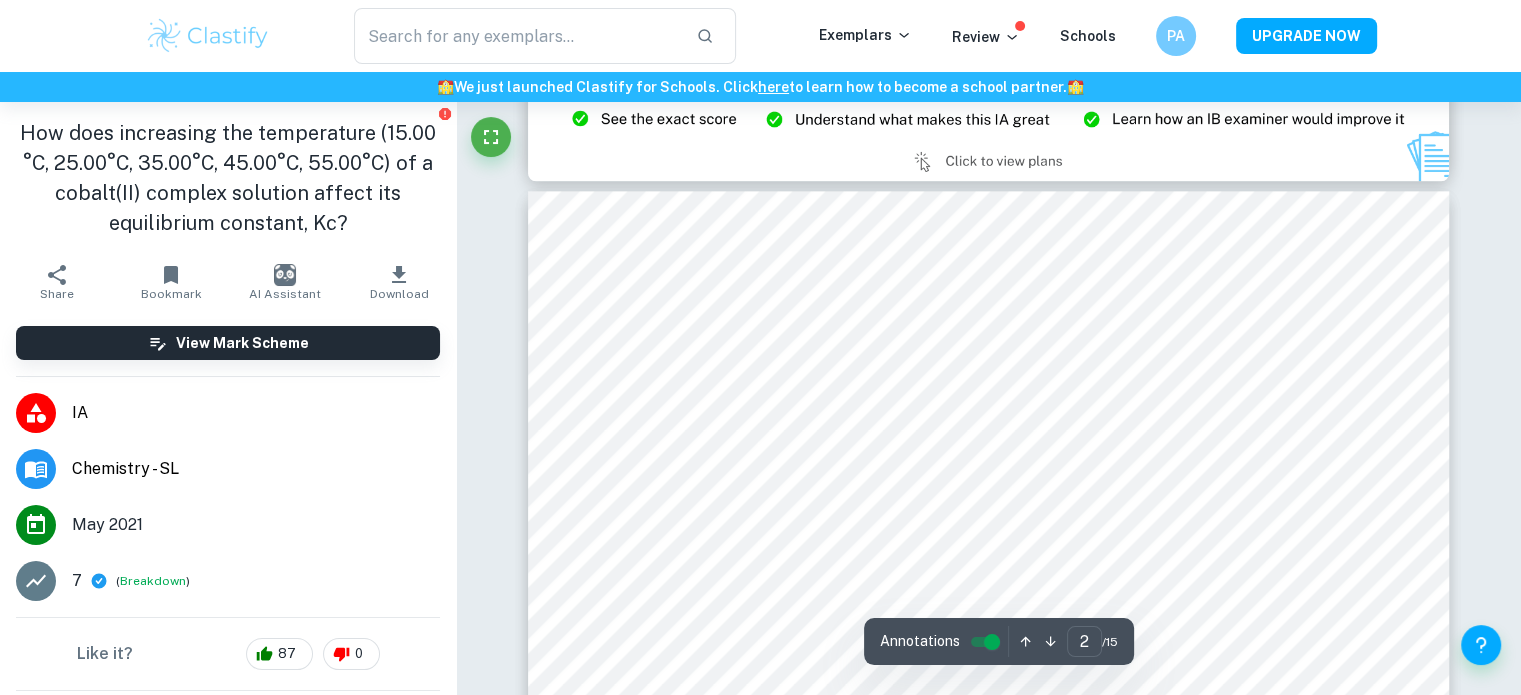 type on "3" 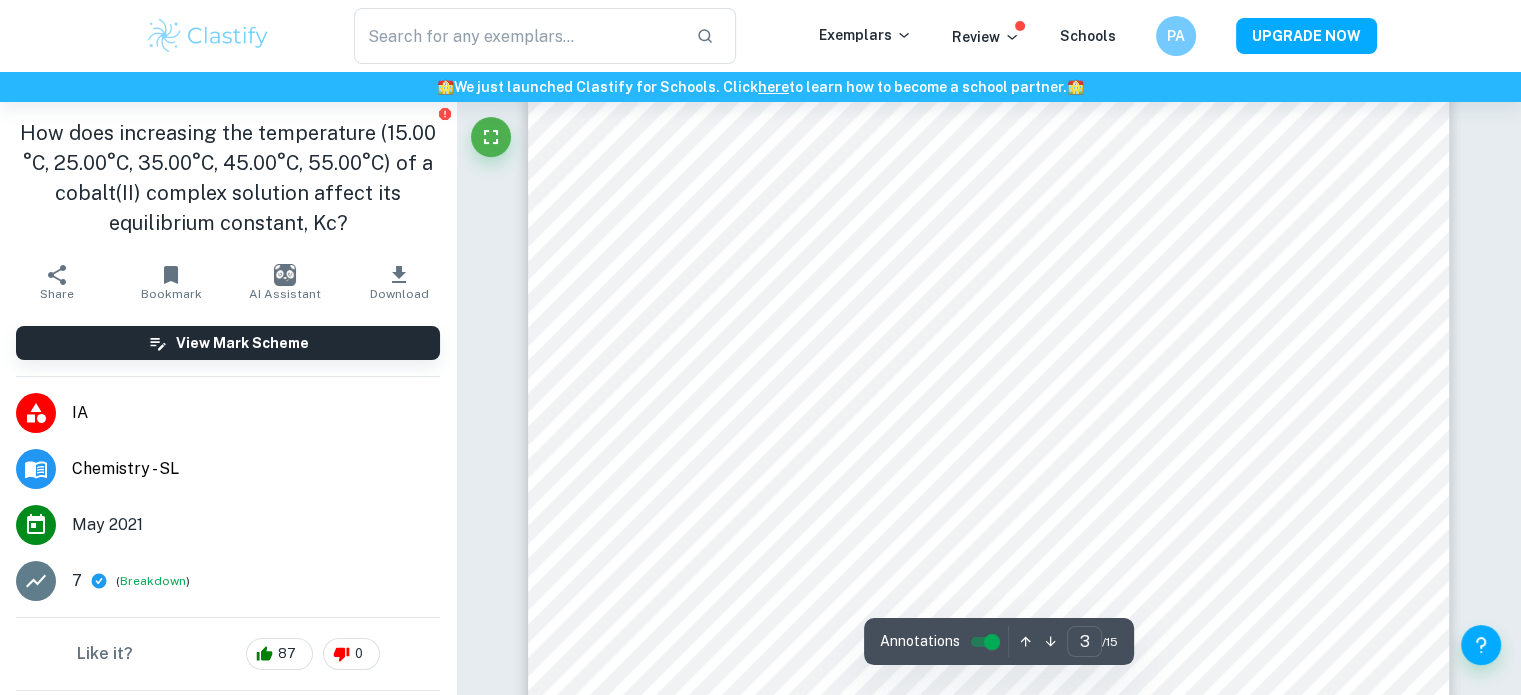 scroll, scrollTop: 2740, scrollLeft: 0, axis: vertical 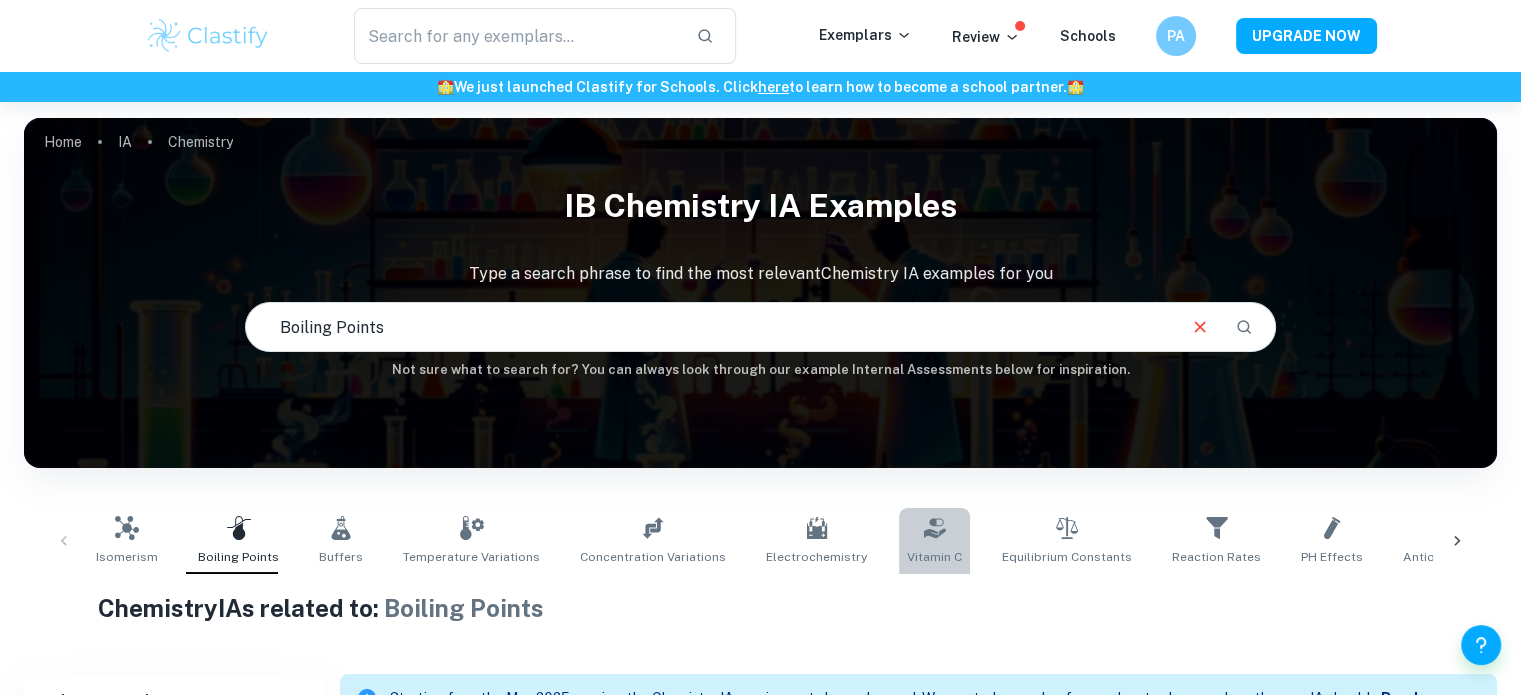 click 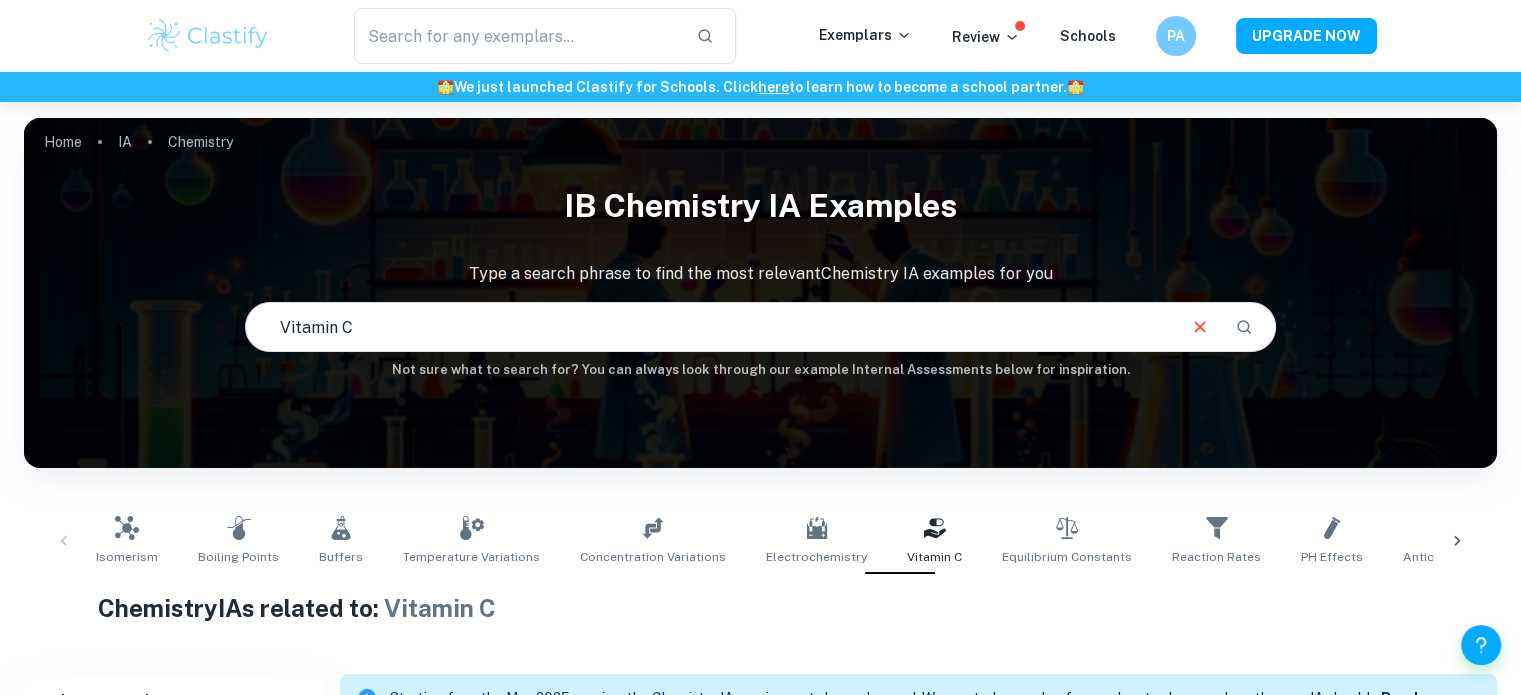 scroll, scrollTop: 560, scrollLeft: 0, axis: vertical 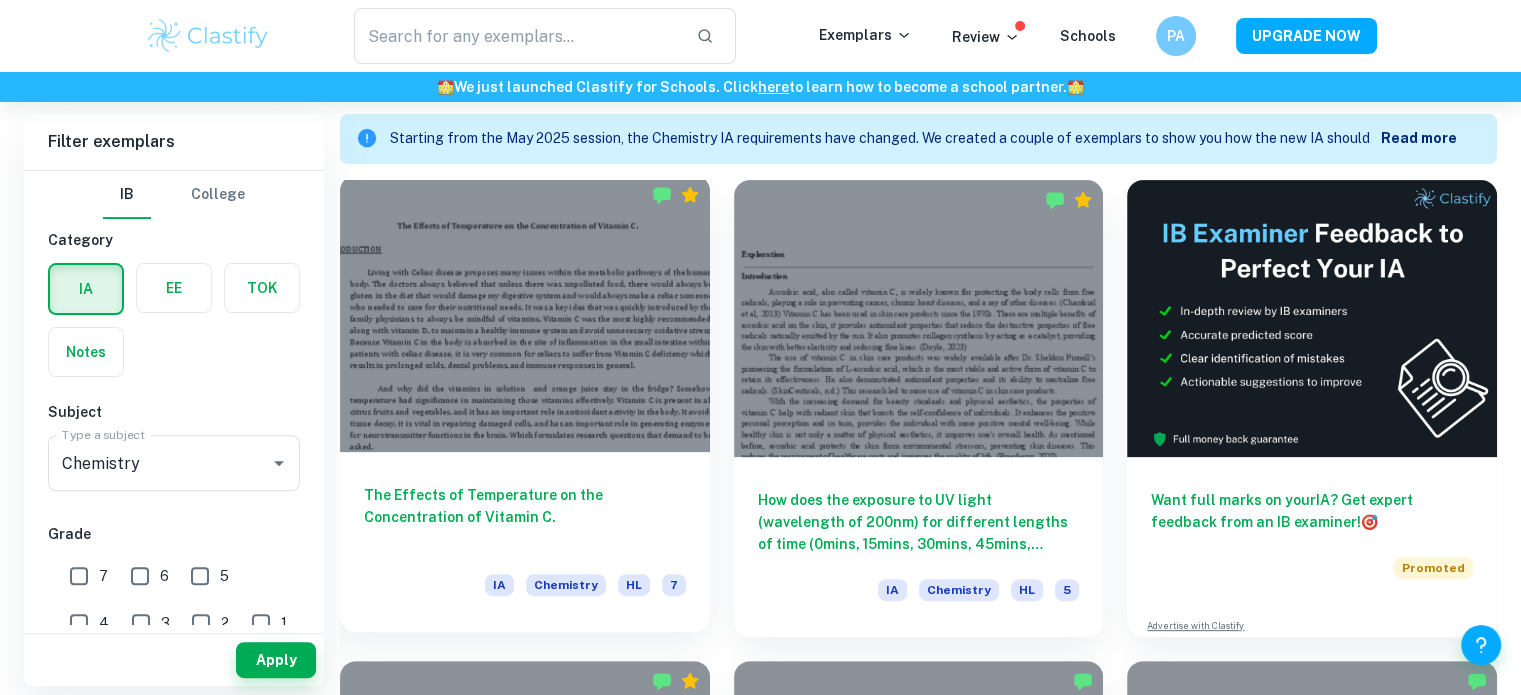drag, startPoint x: 706, startPoint y: 473, endPoint x: 656, endPoint y: 483, distance: 50.990196 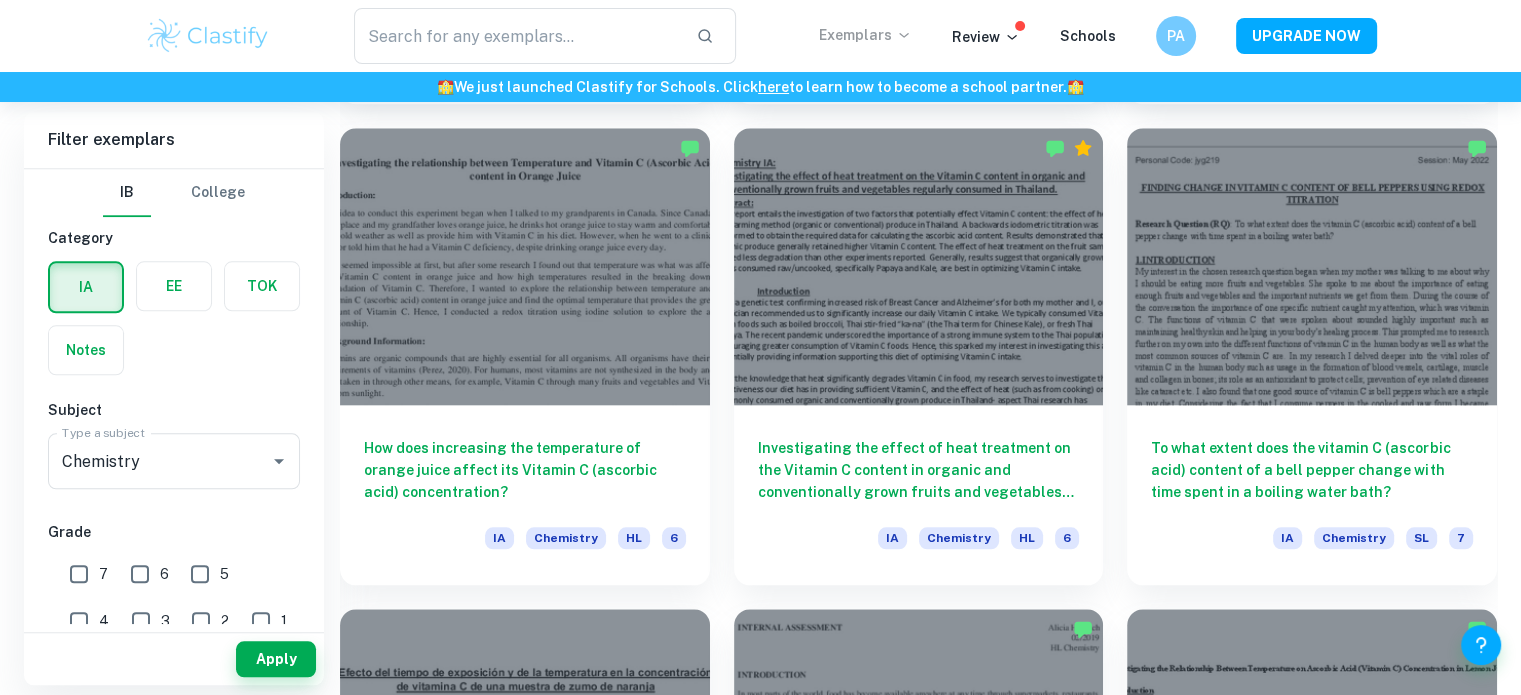 scroll, scrollTop: 2079, scrollLeft: 0, axis: vertical 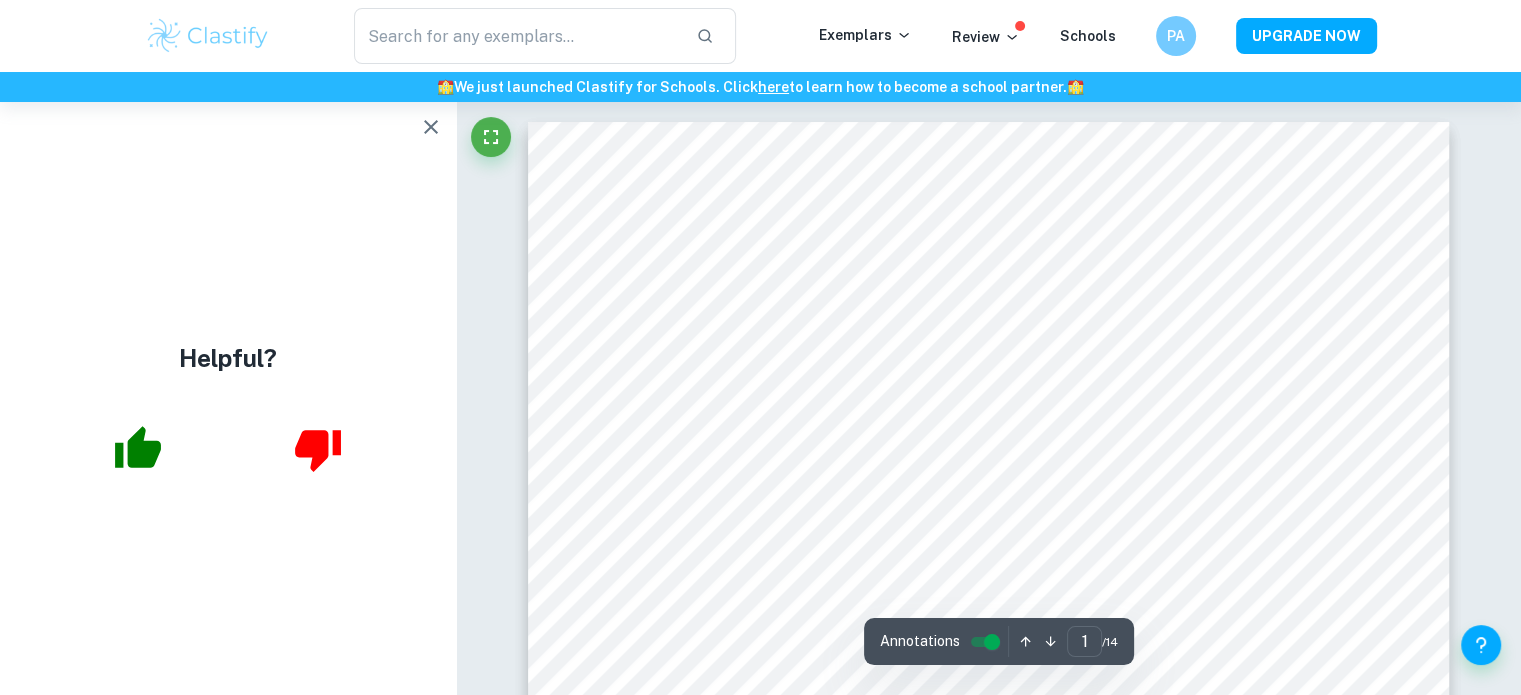 click on "Helpful?" at bounding box center [228, 398] 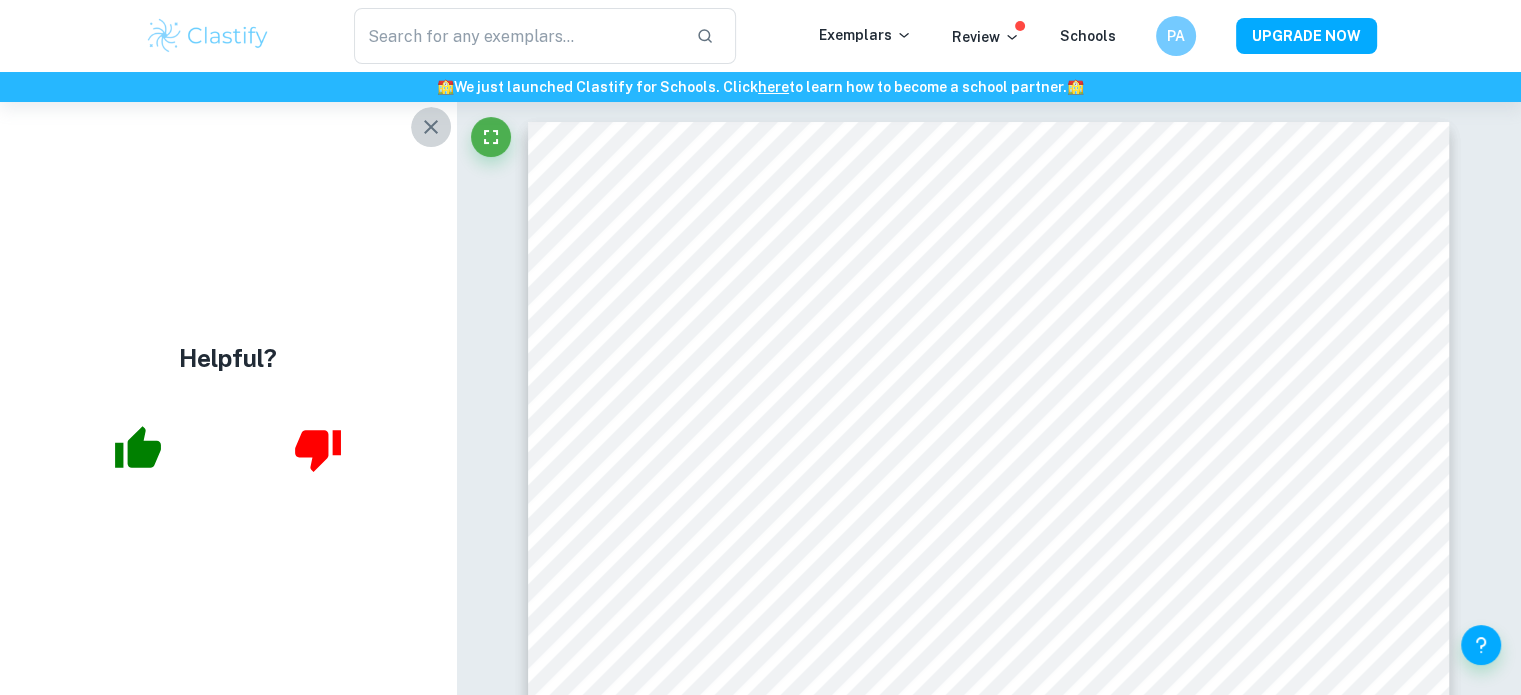 click 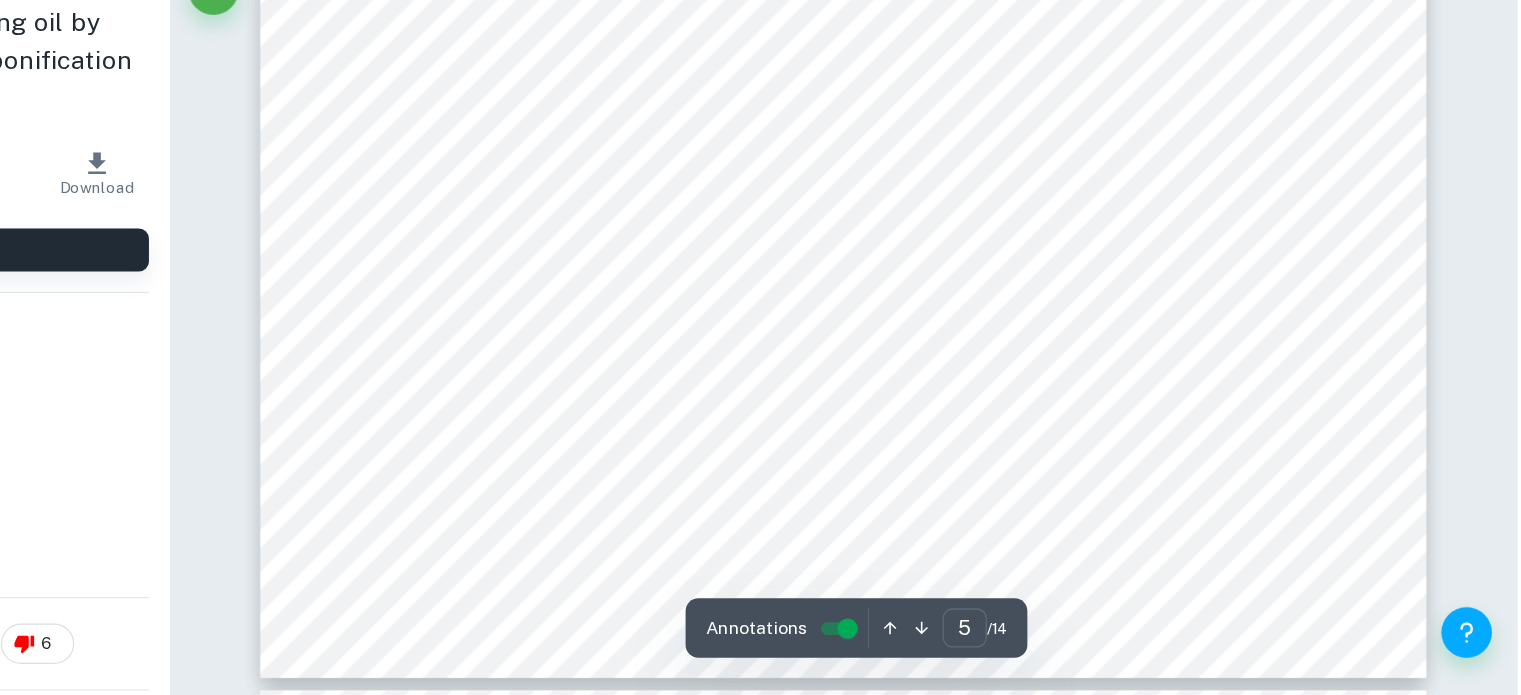 scroll, scrollTop: 5738, scrollLeft: 0, axis: vertical 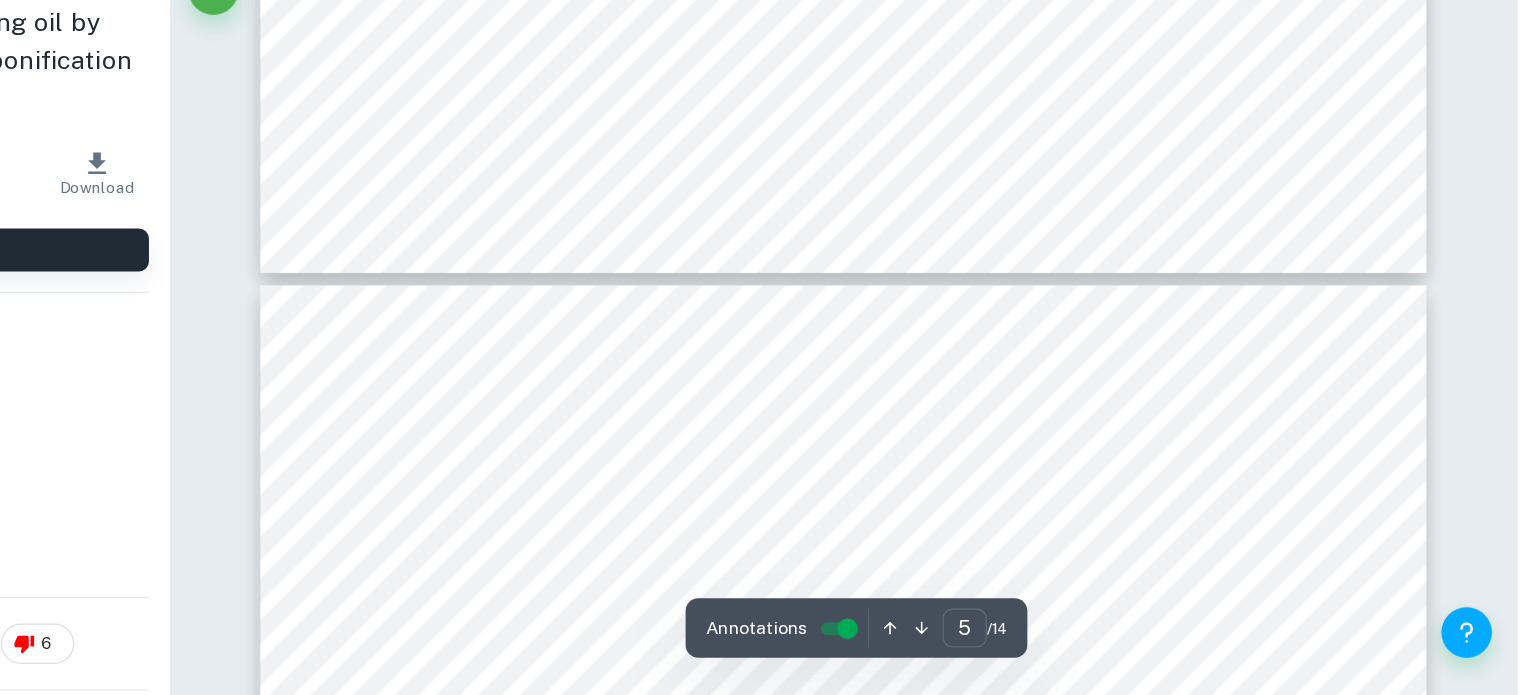 type on "6" 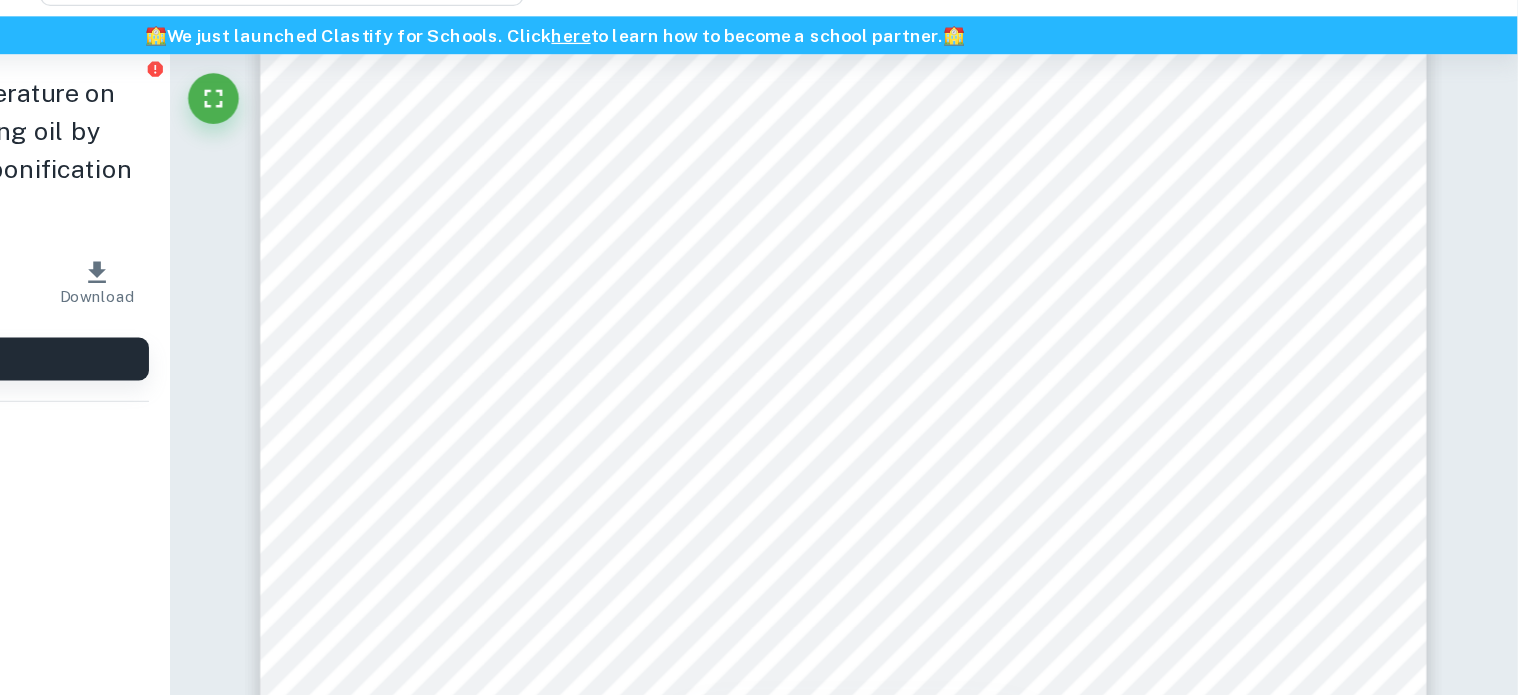 scroll, scrollTop: 6460, scrollLeft: 0, axis: vertical 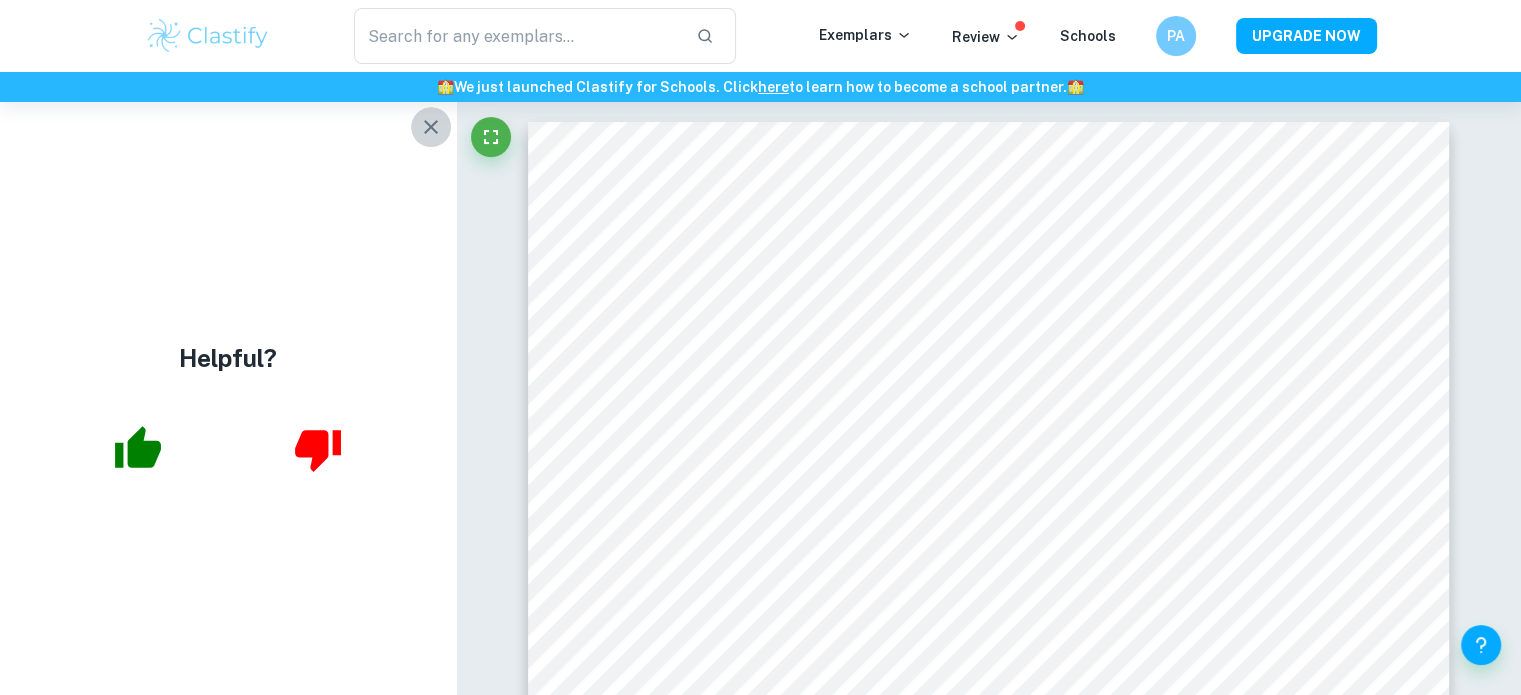 click at bounding box center (431, 127) 